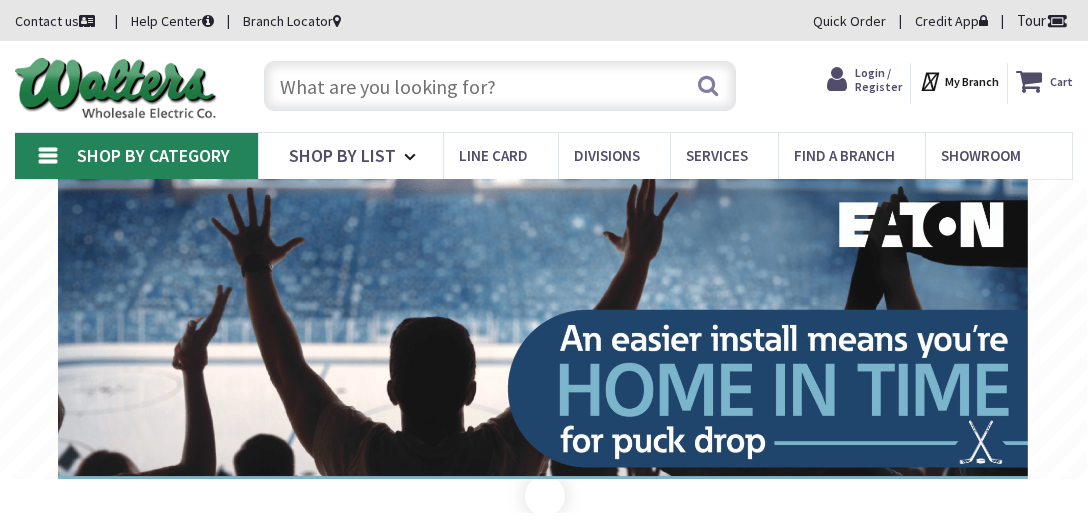 scroll, scrollTop: 0, scrollLeft: 0, axis: both 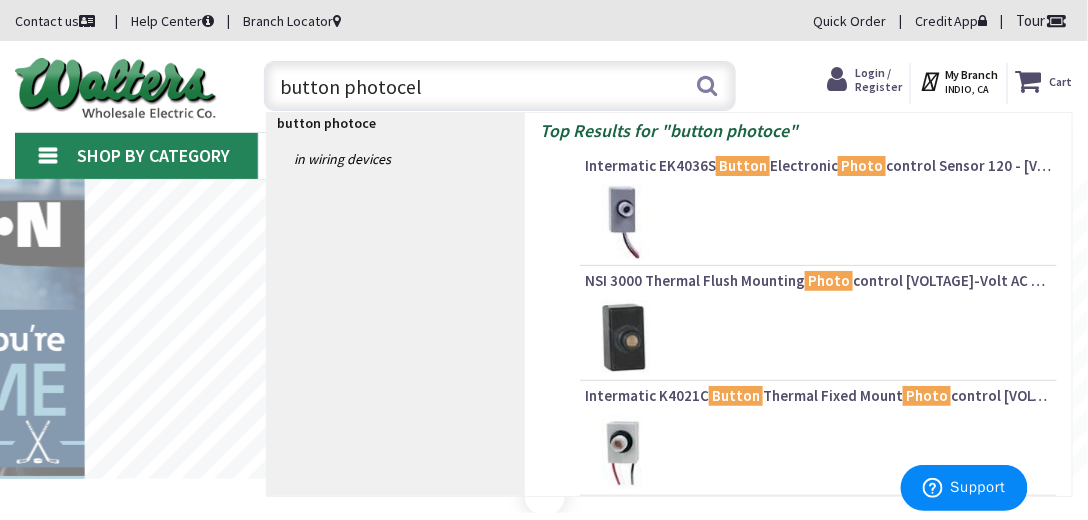 type on "button photocell" 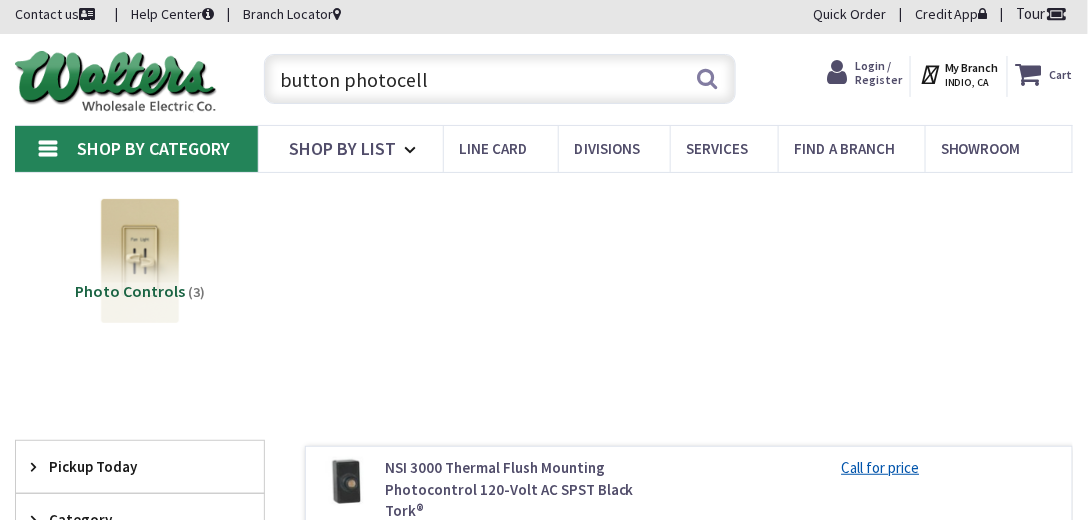 scroll, scrollTop: 147, scrollLeft: 0, axis: vertical 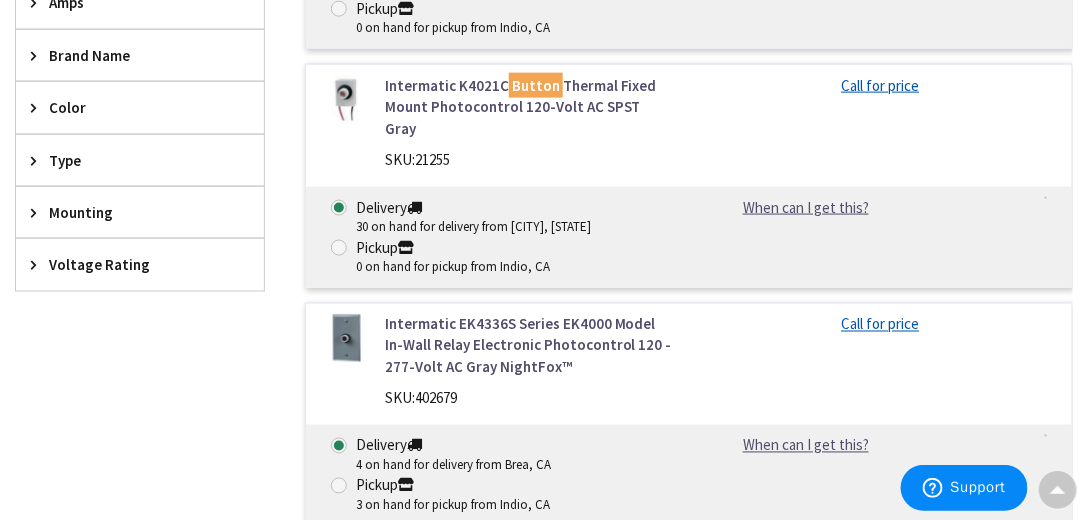 click on "Intermatic EK4336S Series EK4000 Model In-Wall Relay Electronic Photocontrol 120 - 277-Volt AC Gray NightFox™" at bounding box center (529, 346) 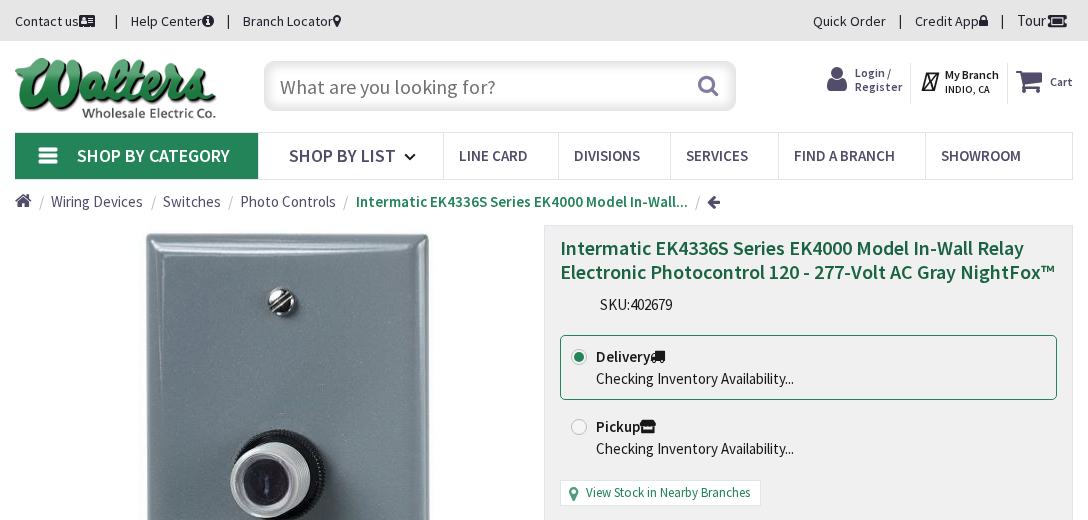 scroll, scrollTop: 0, scrollLeft: 0, axis: both 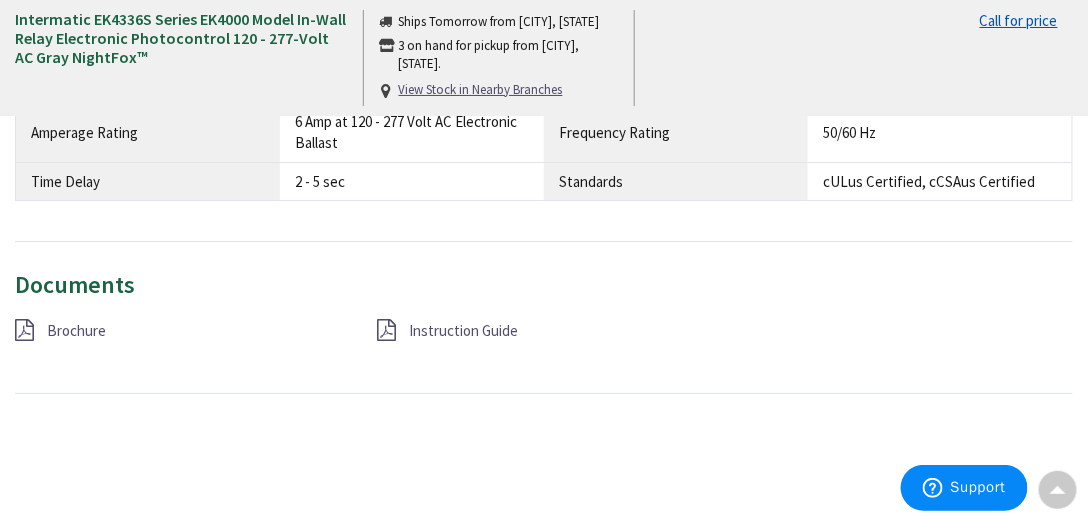 click at bounding box center [24, 330] 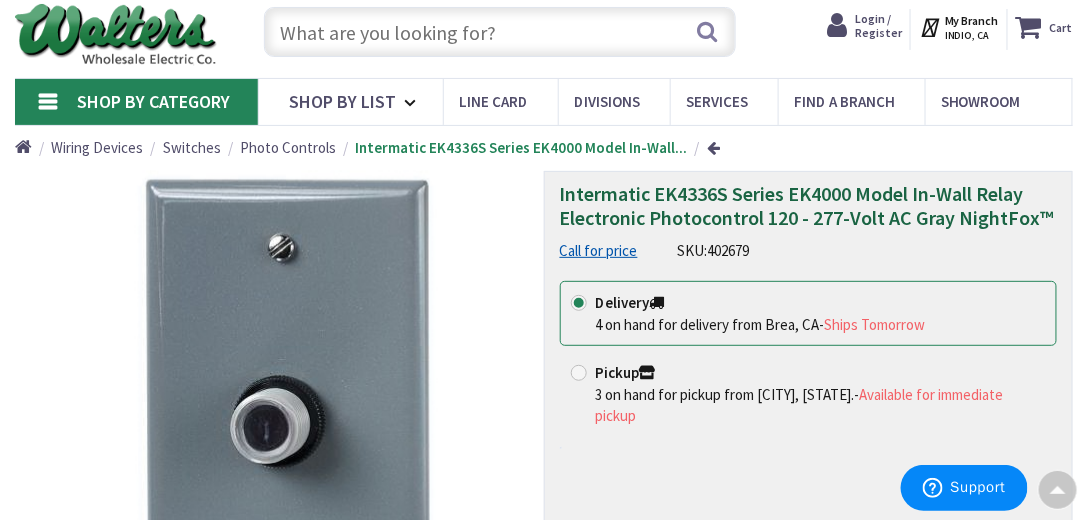 scroll, scrollTop: 0, scrollLeft: 0, axis: both 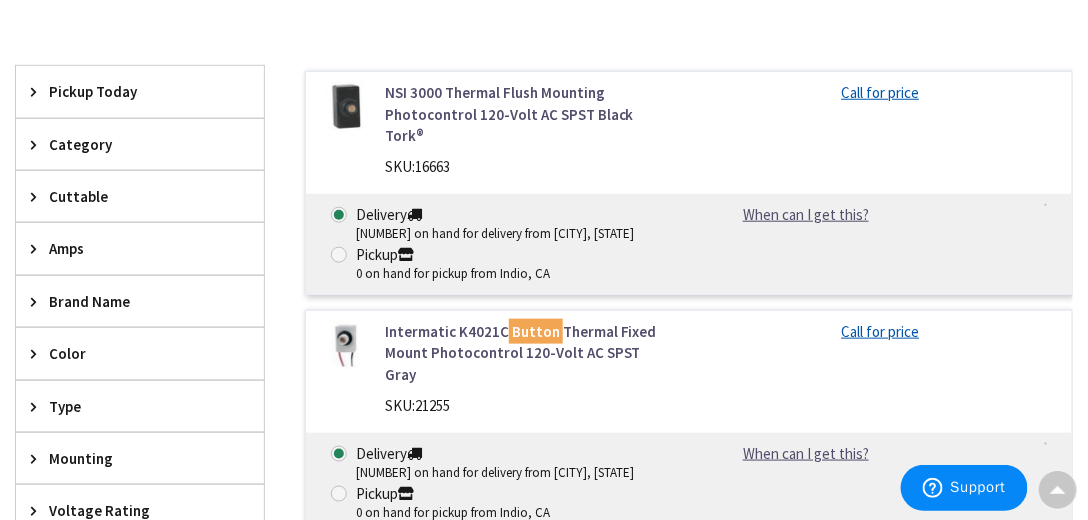 click on "Intermatic K4021C  Button  Thermal Fixed Mount Photocontrol 120-Volt AC SPST Gray" at bounding box center [529, 353] 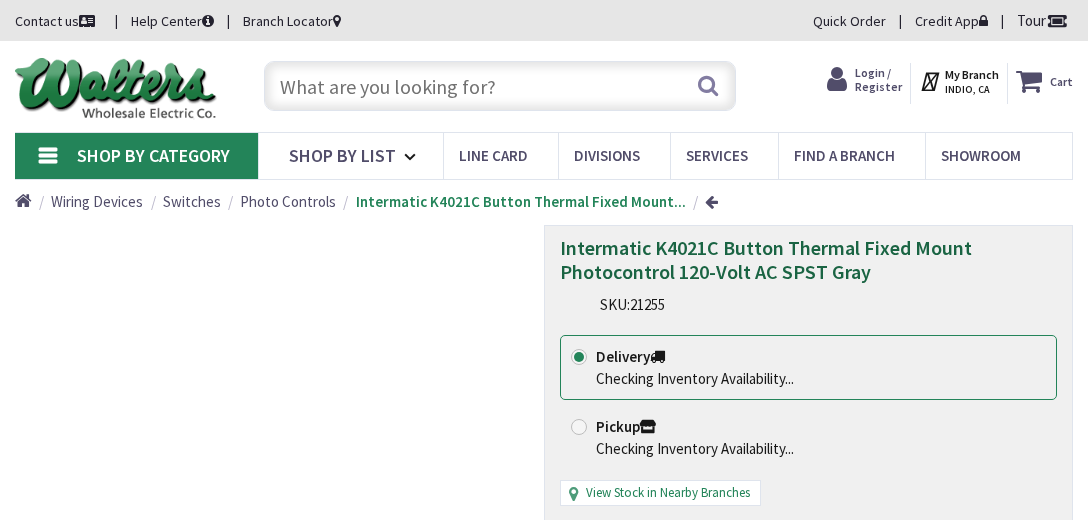 scroll, scrollTop: 0, scrollLeft: 0, axis: both 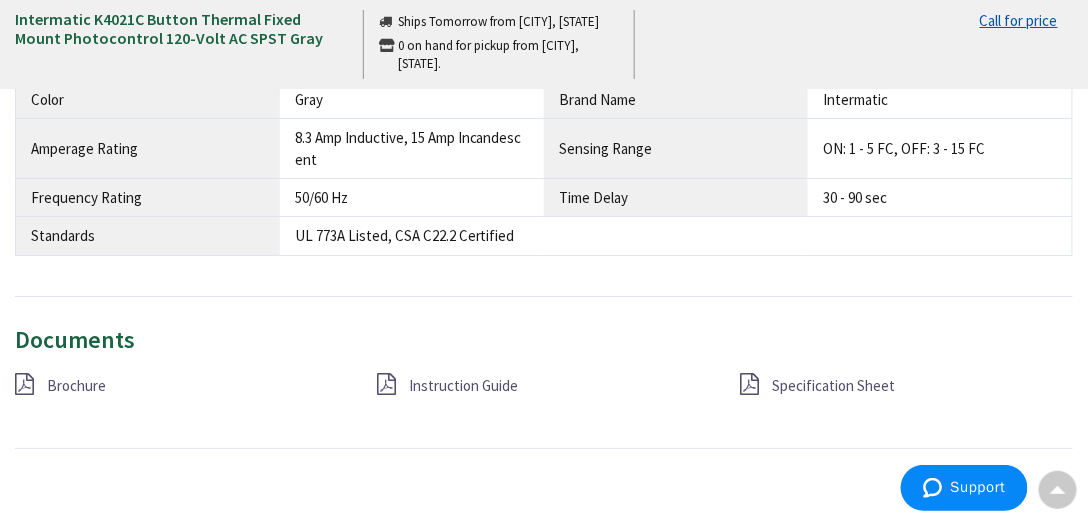 click at bounding box center (749, 384) 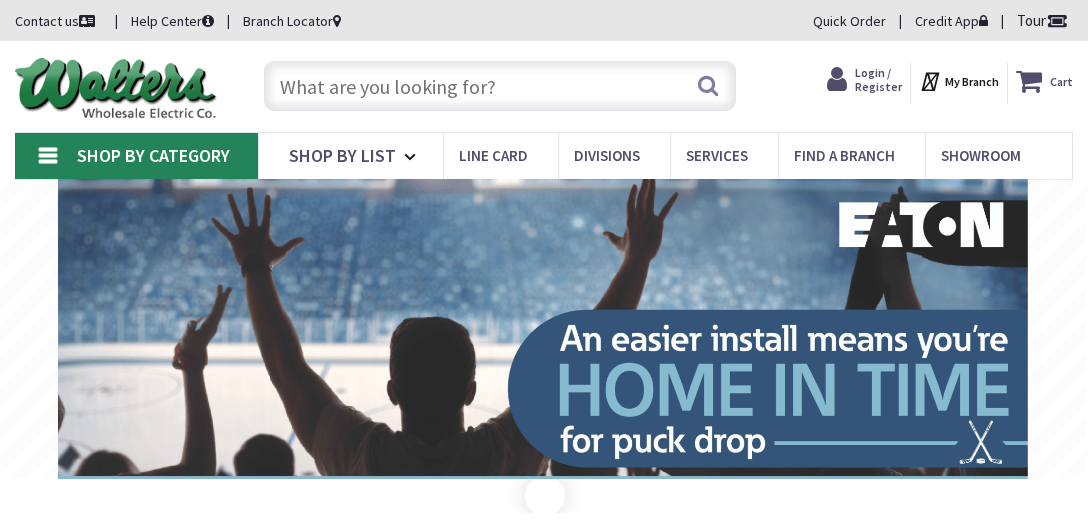 scroll, scrollTop: 0, scrollLeft: 0, axis: both 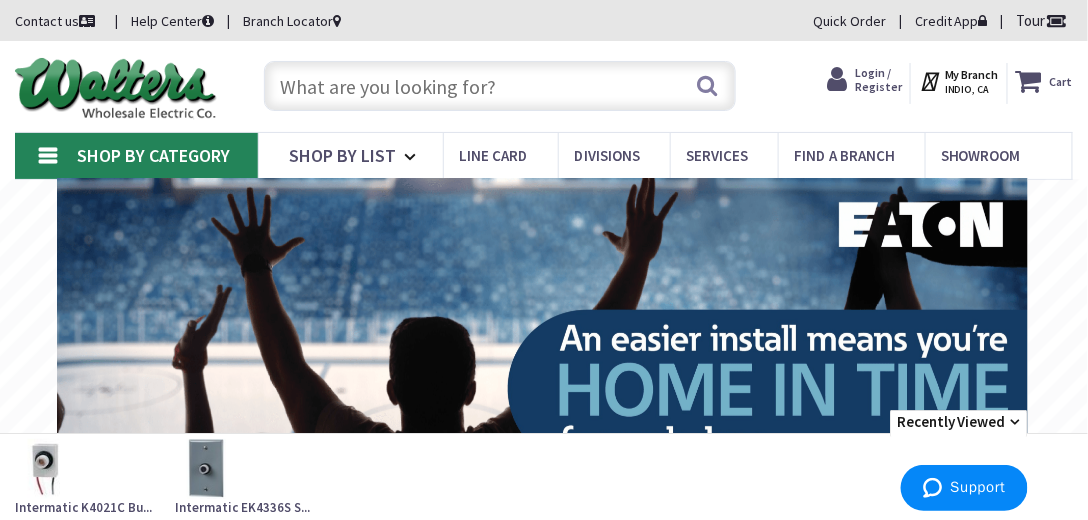 click at bounding box center (499, 86) 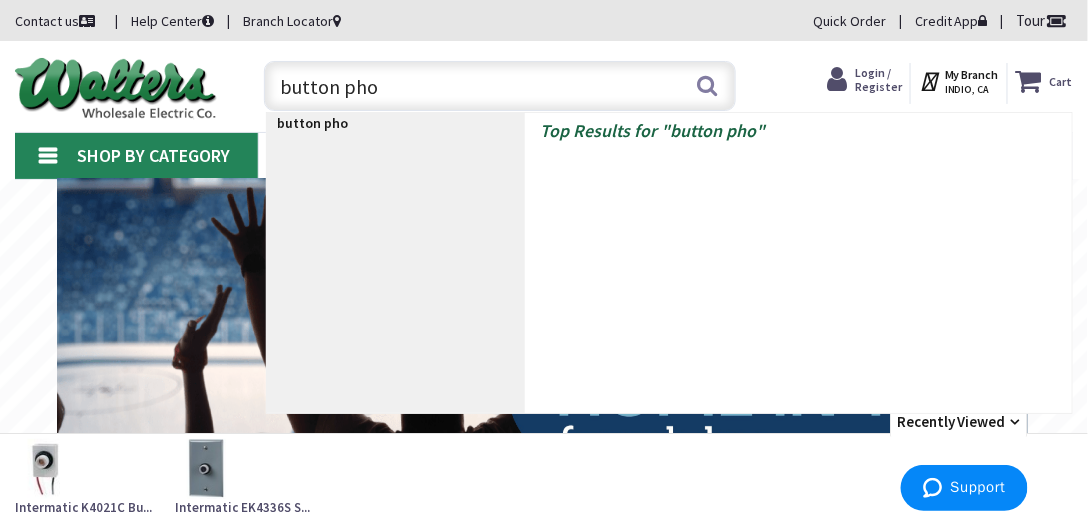 type on "button phot" 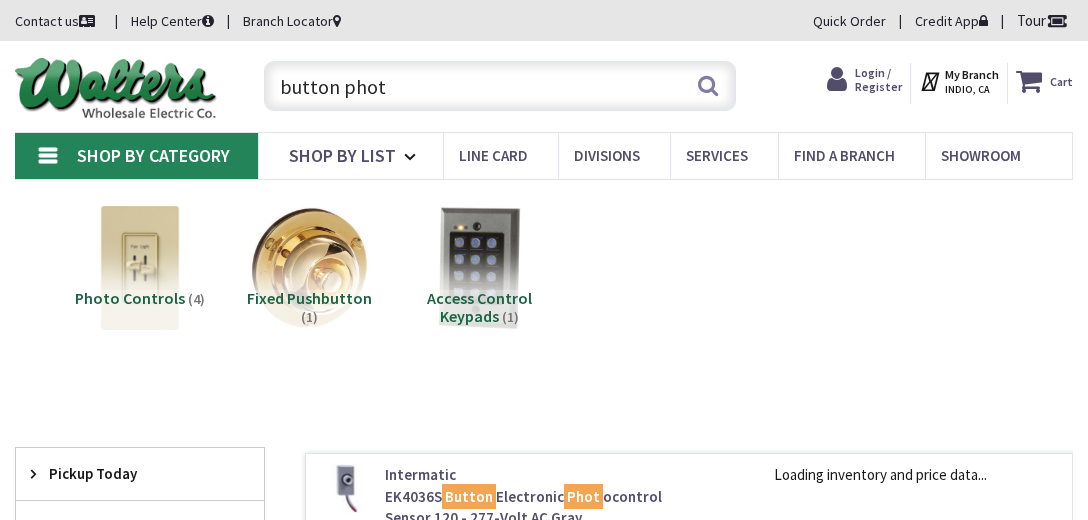 scroll, scrollTop: 0, scrollLeft: 0, axis: both 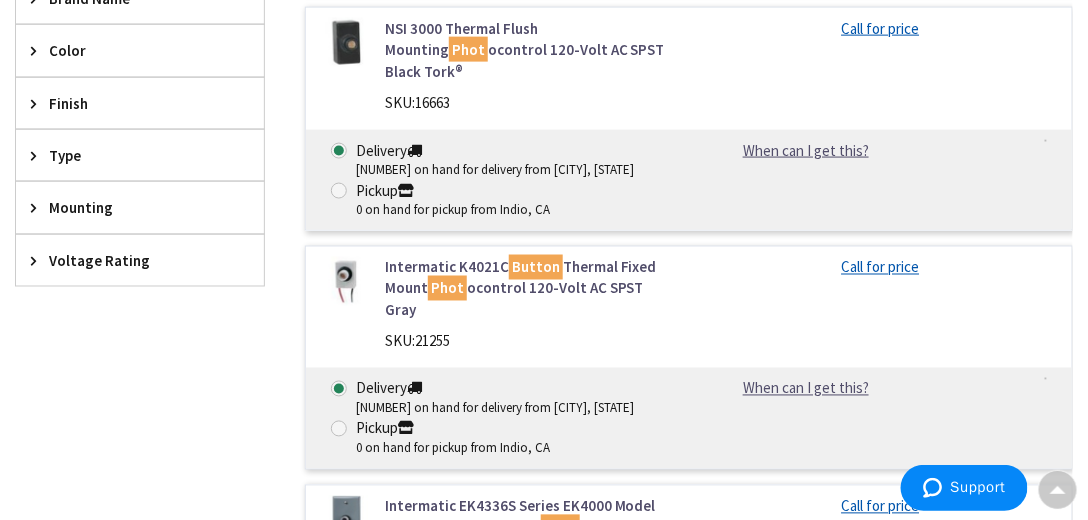 click on "Intermatic K4021C  Button  Thermal Fixed Mount  Phot ocontrol 120-Volt AC SPST Gray" at bounding box center [529, 289] 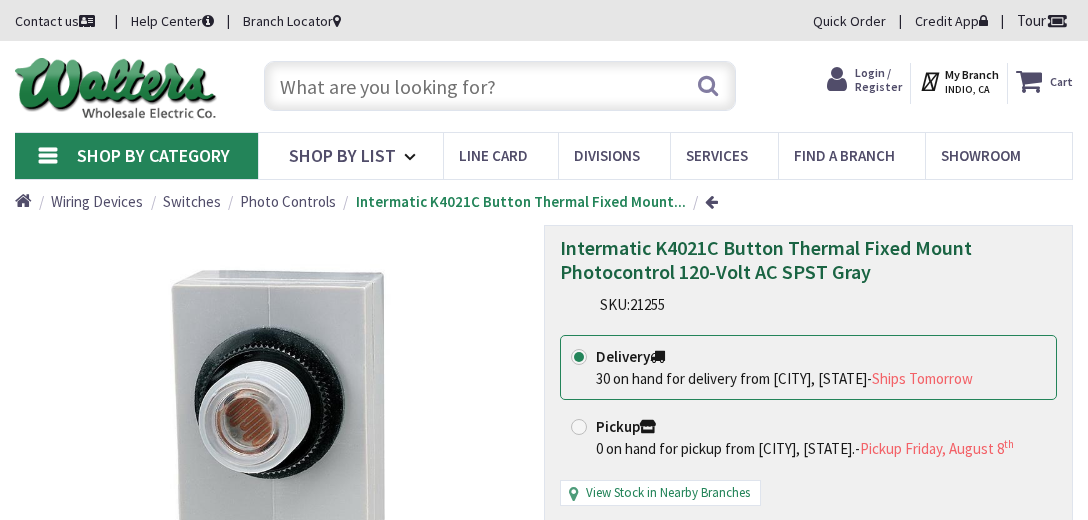 scroll, scrollTop: 342, scrollLeft: 0, axis: vertical 